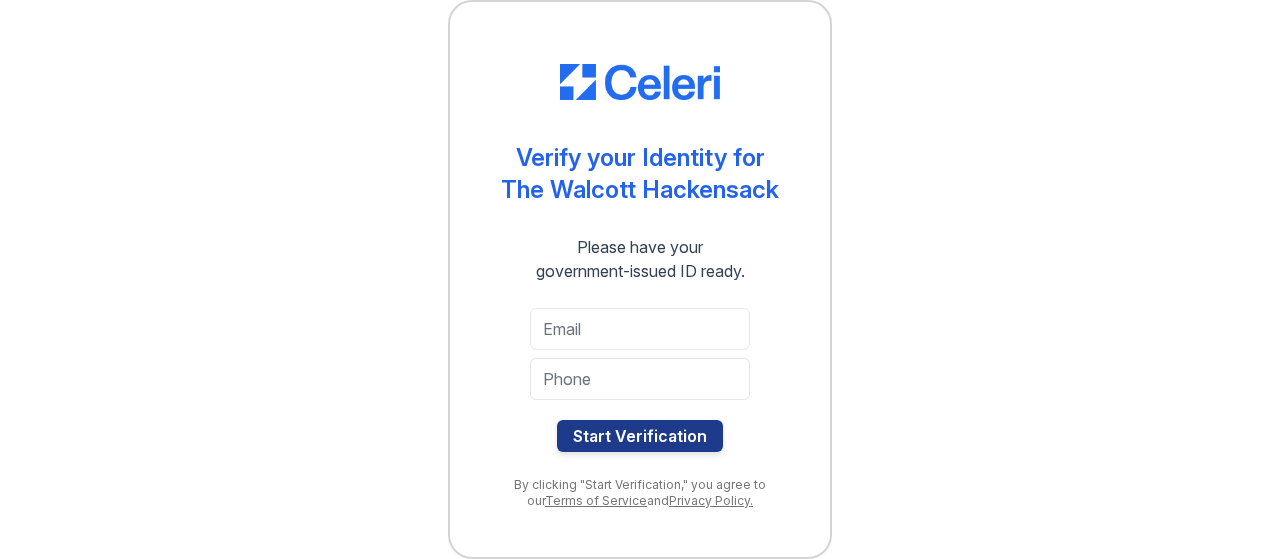 scroll, scrollTop: 0, scrollLeft: 0, axis: both 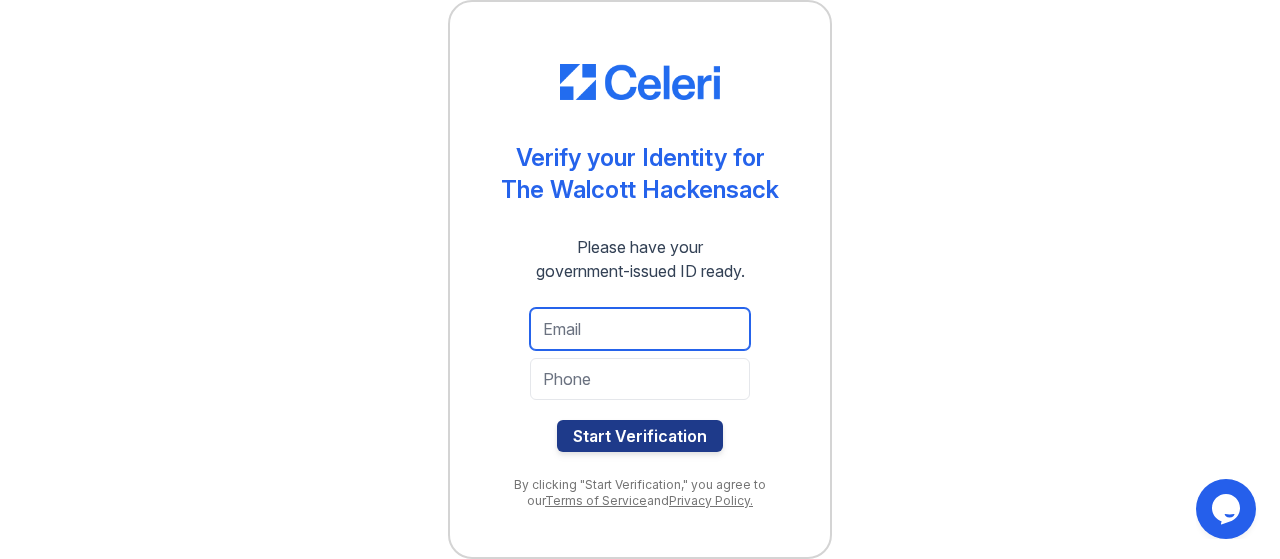 click at bounding box center (640, 329) 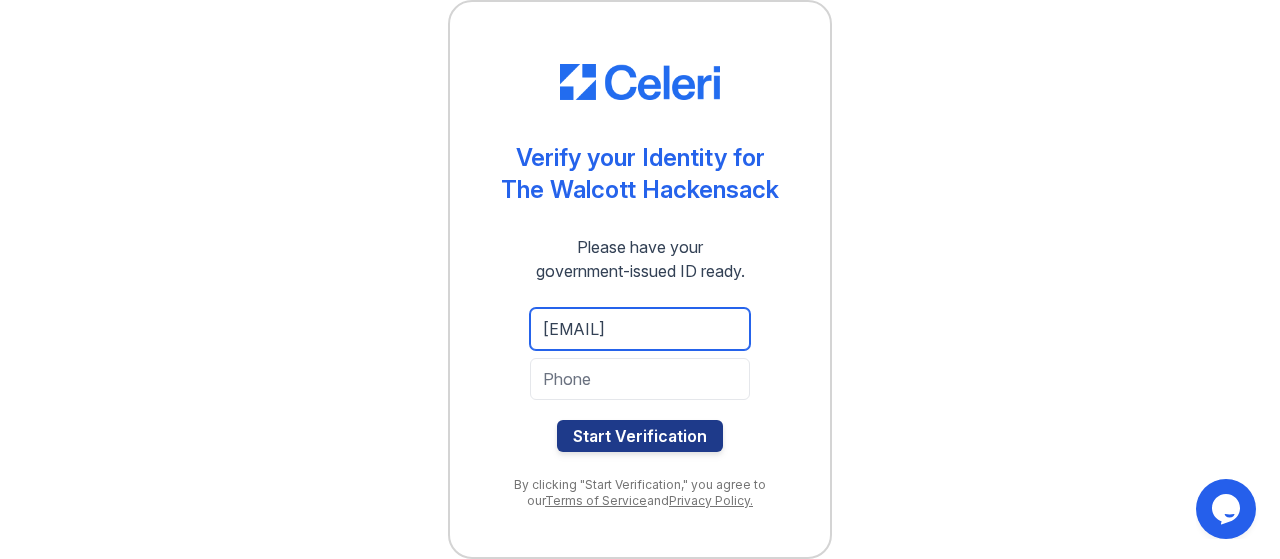 type on "[EMAIL]" 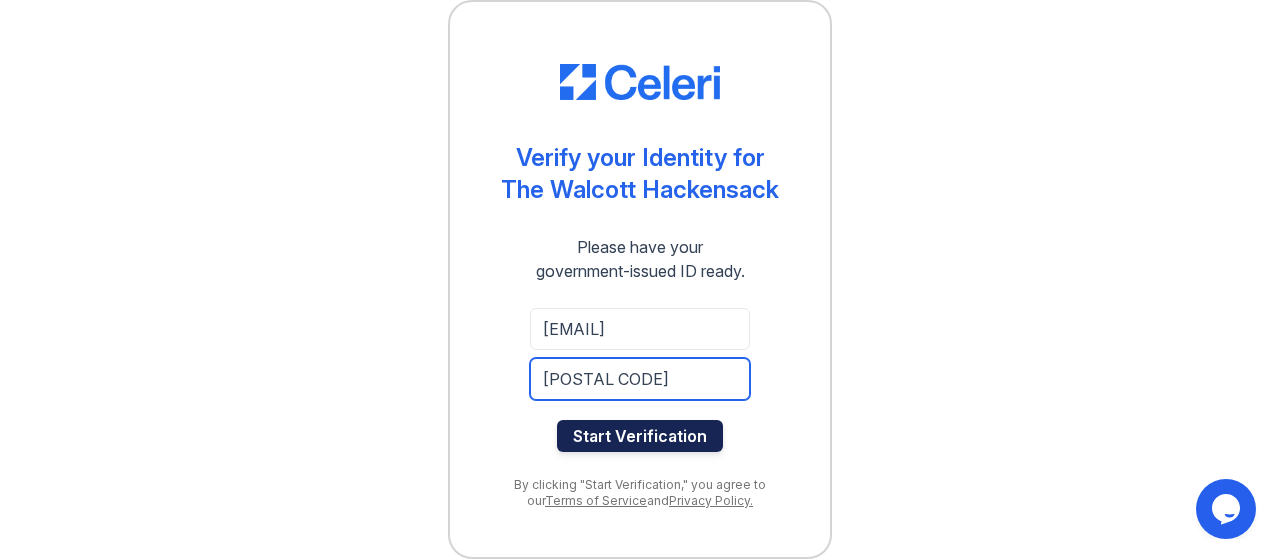 type on "[POSTAL CODE]" 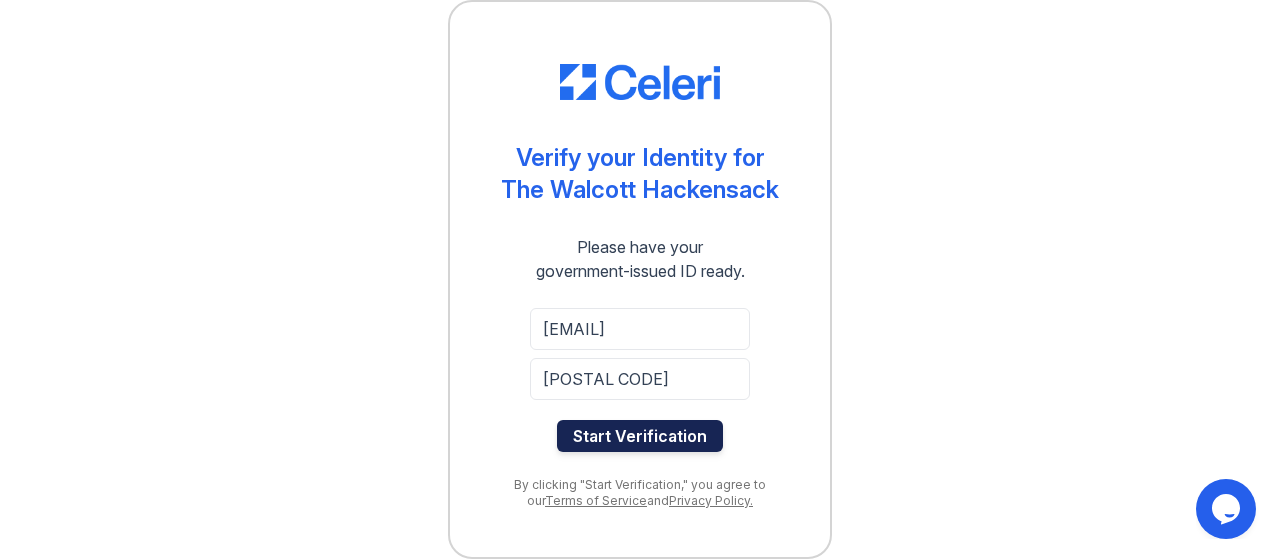 click on "Start Verification" at bounding box center [640, 436] 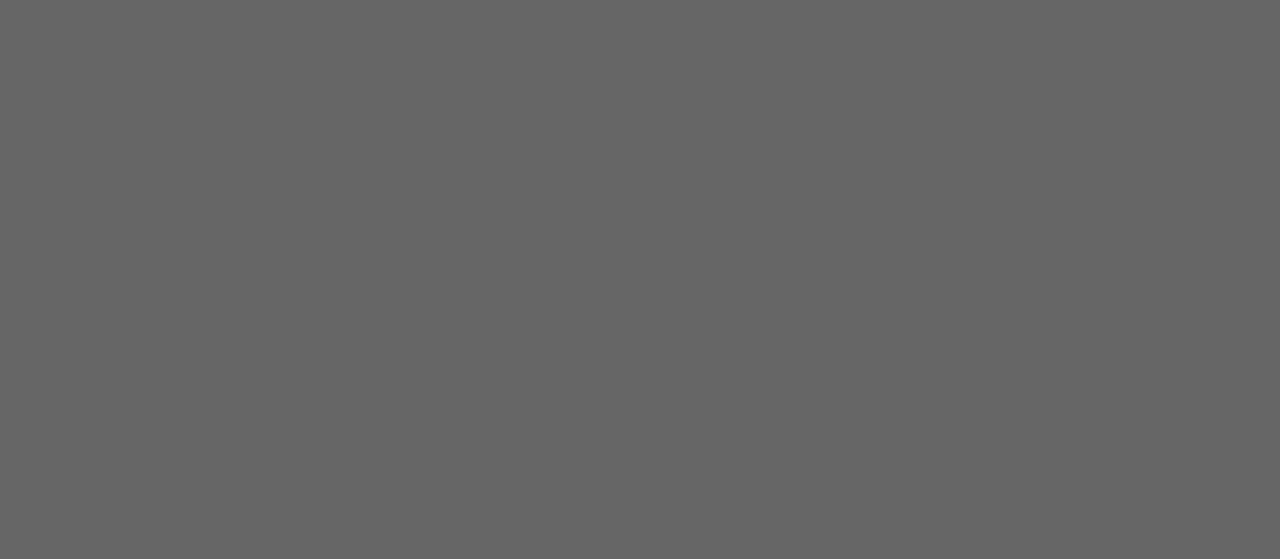 scroll, scrollTop: 0, scrollLeft: 0, axis: both 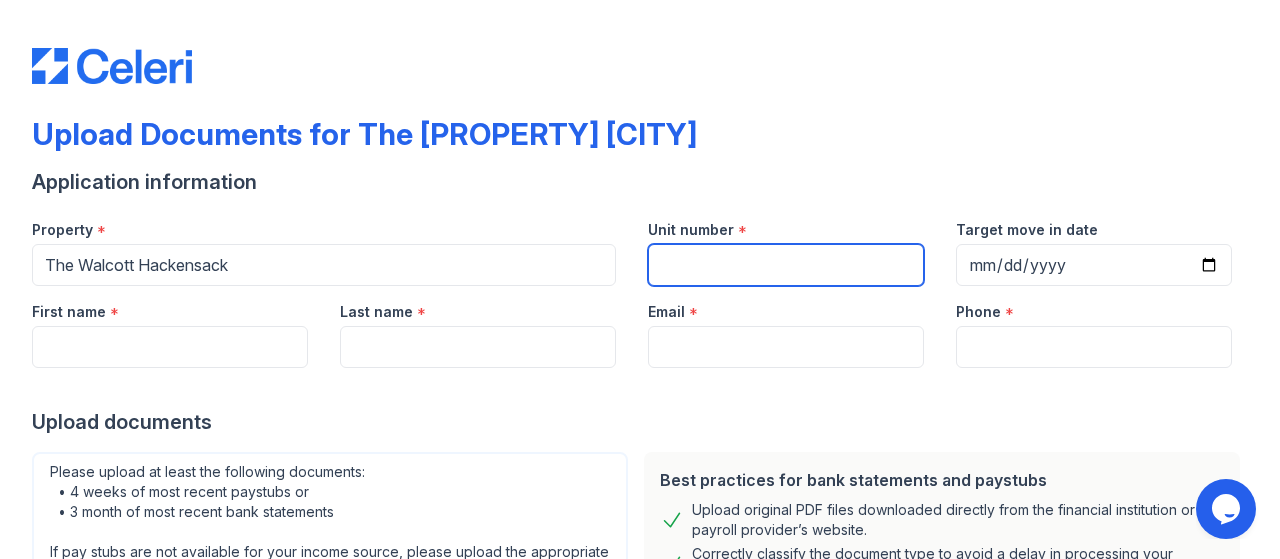 click on "Unit number" at bounding box center [786, 265] 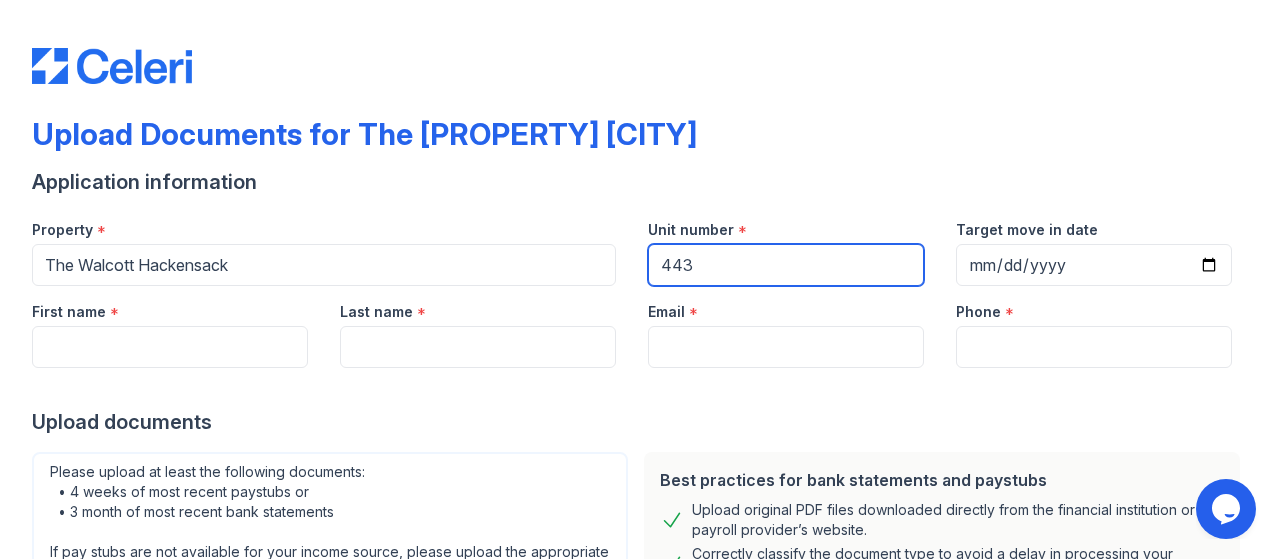 type on "443" 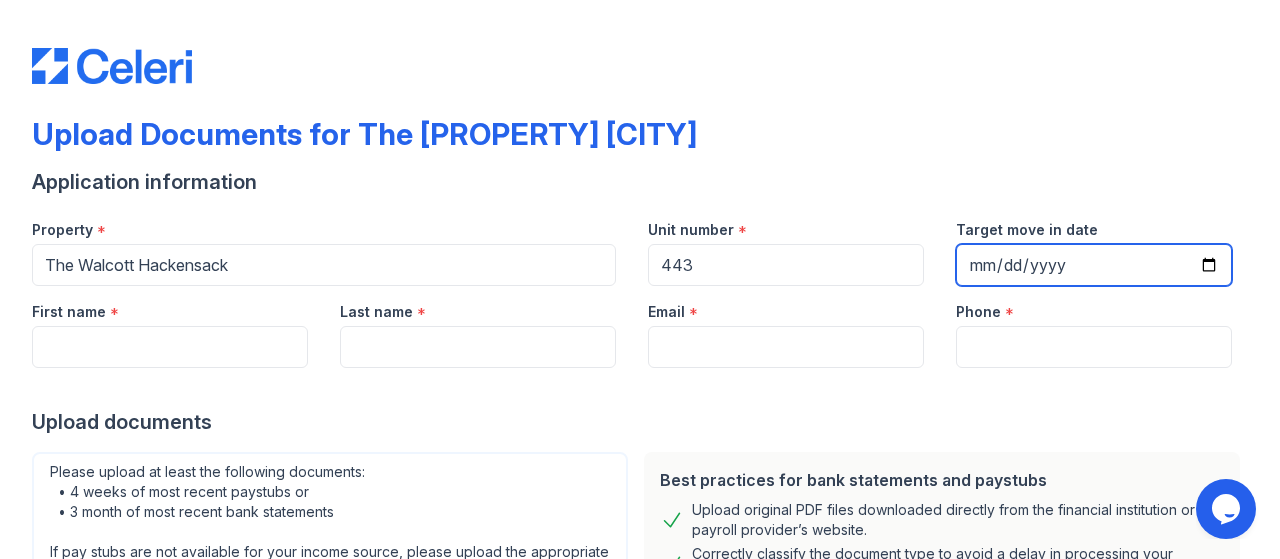 click on "Target move in date" at bounding box center [1094, 265] 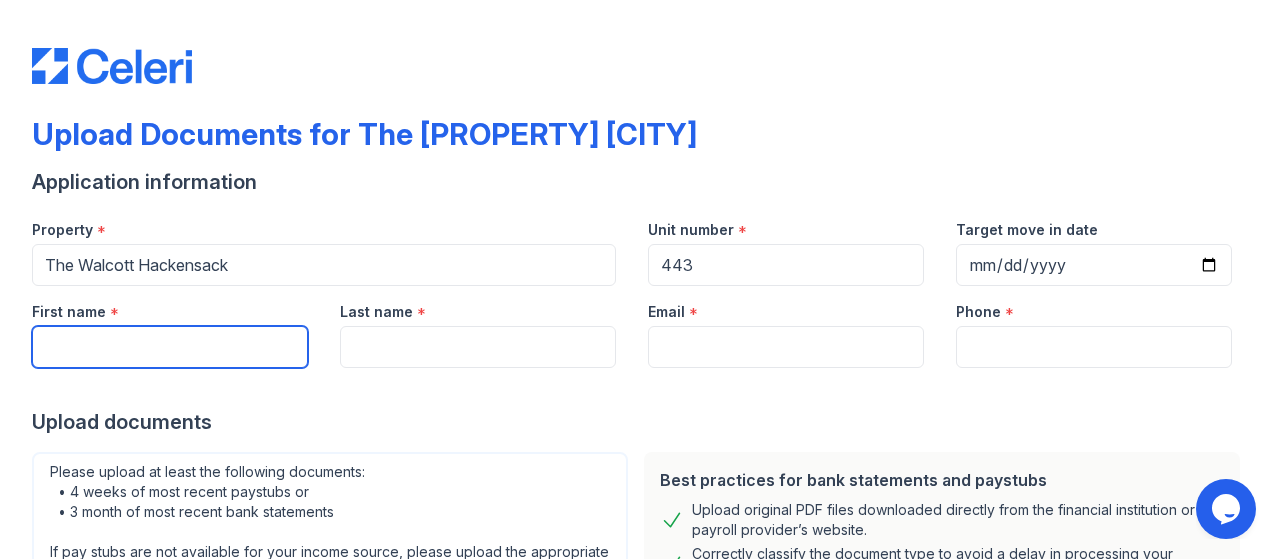 click on "First name" at bounding box center (170, 347) 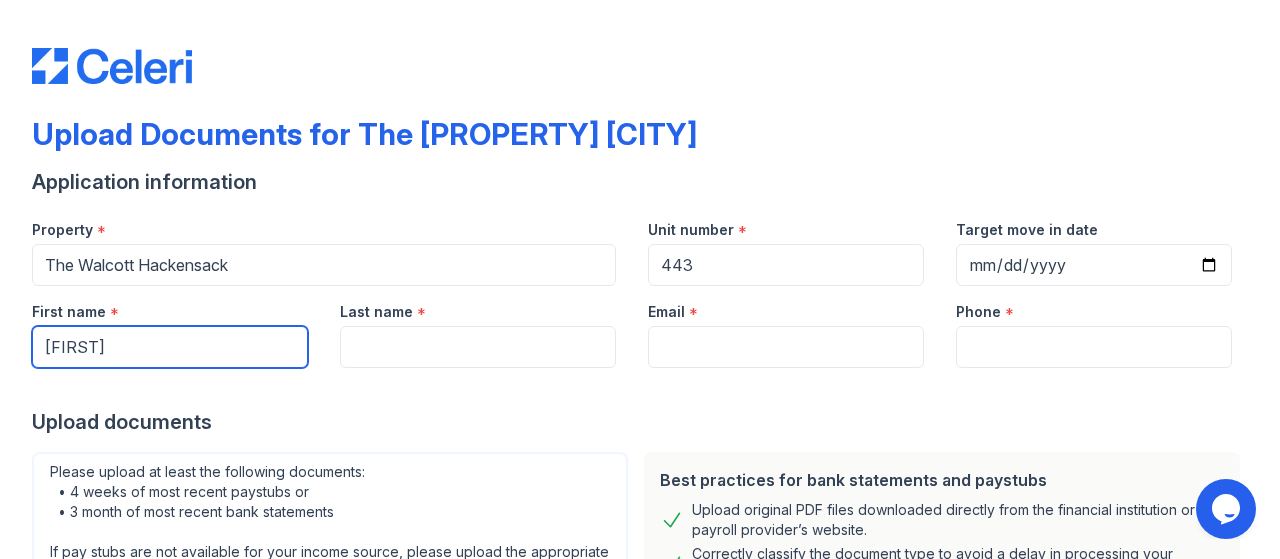 type on "[FIRST]" 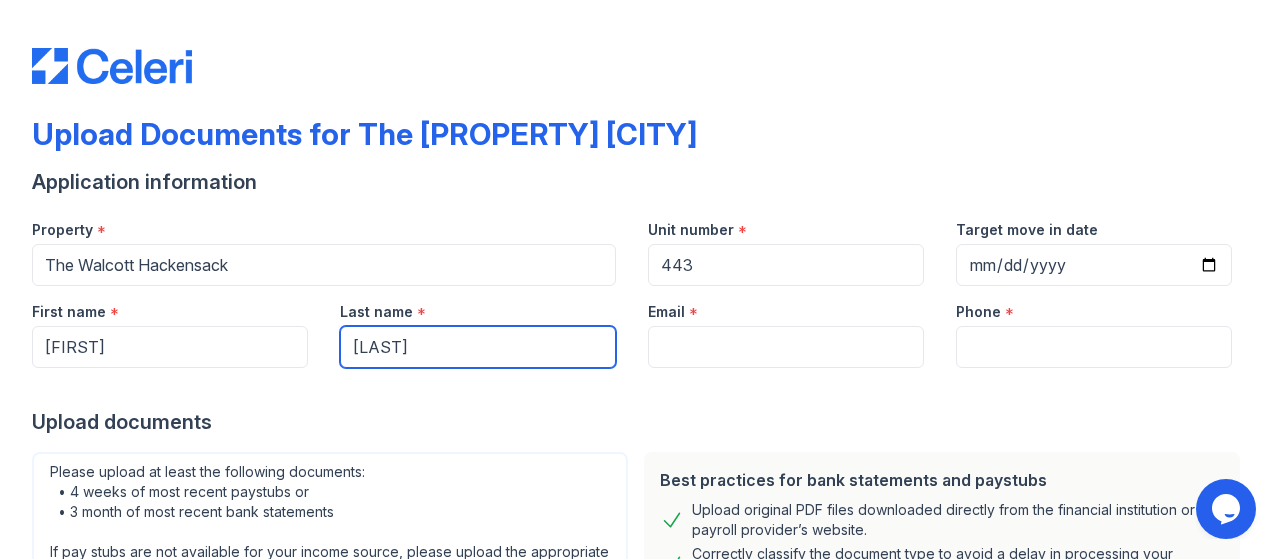 type on "[LAST]" 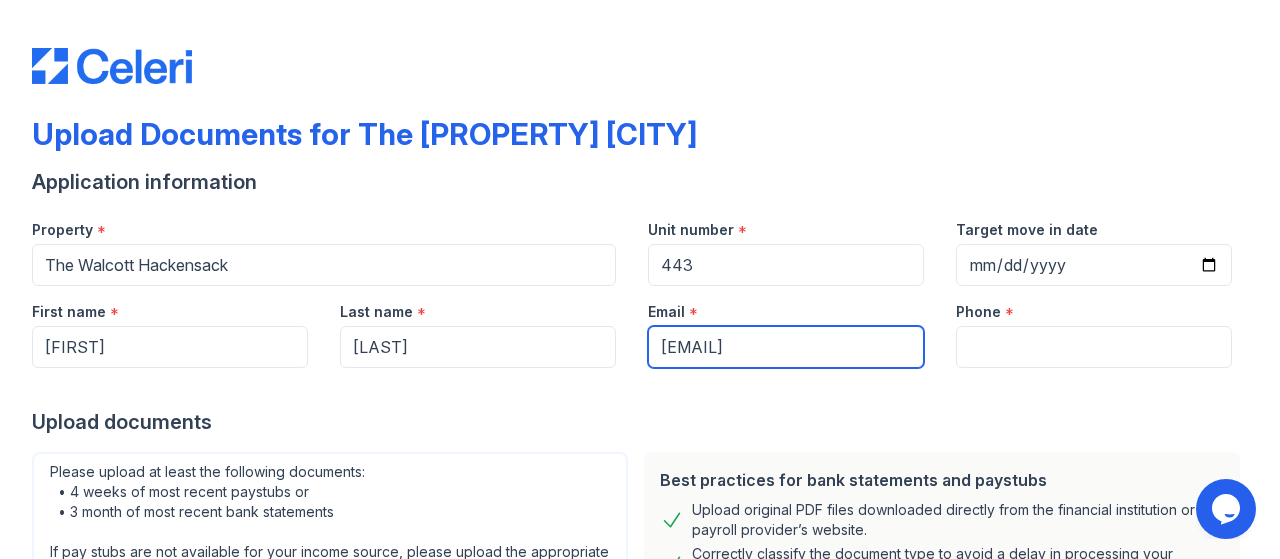 type on "[EMAIL]" 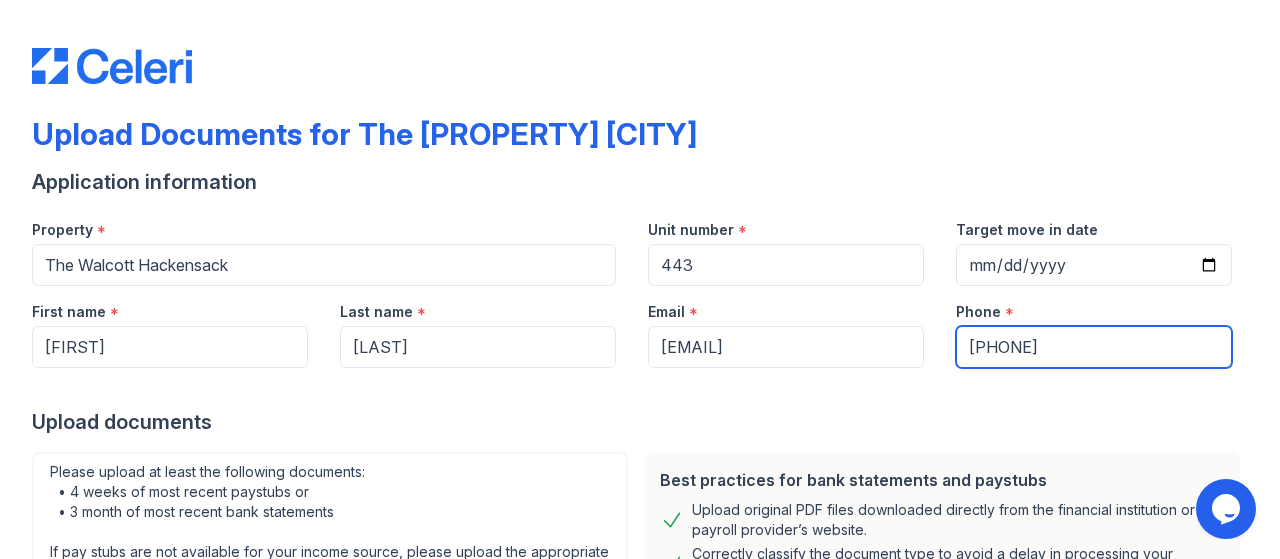 type on "[PHONE]" 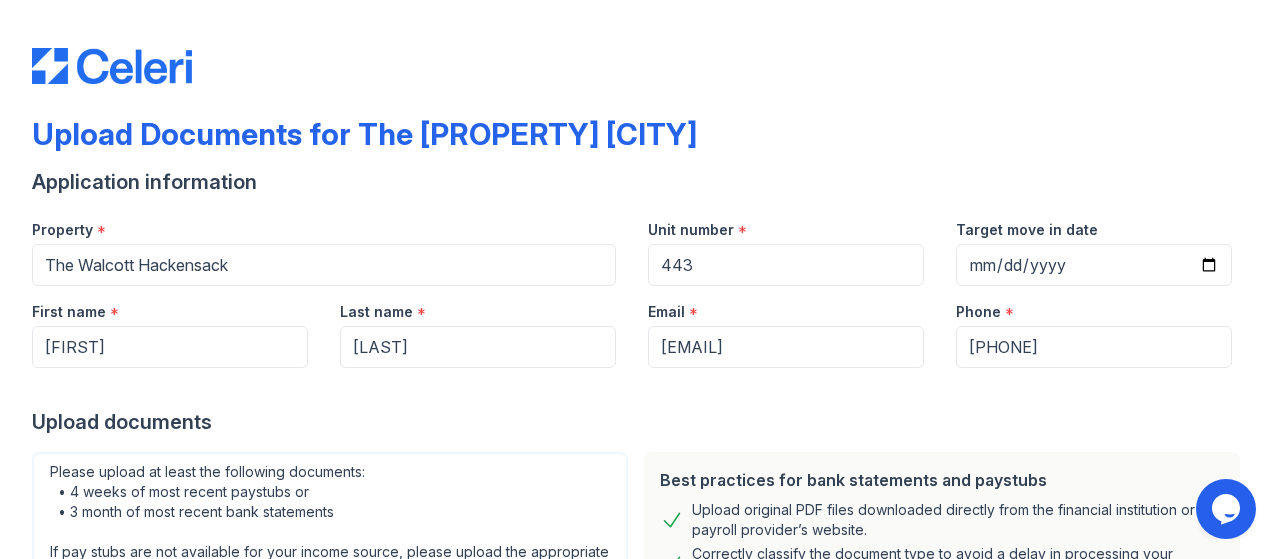 click on "Please upload at least the following documents:
• 4 weeks of most recent paystubs or
• 3 month of most recent bank statements
If pay stubs are not available for your income source, please upload the appropriate supporting documents and select the document type that best matches.
Drag files to upload or click here to browse" at bounding box center (330, 610) 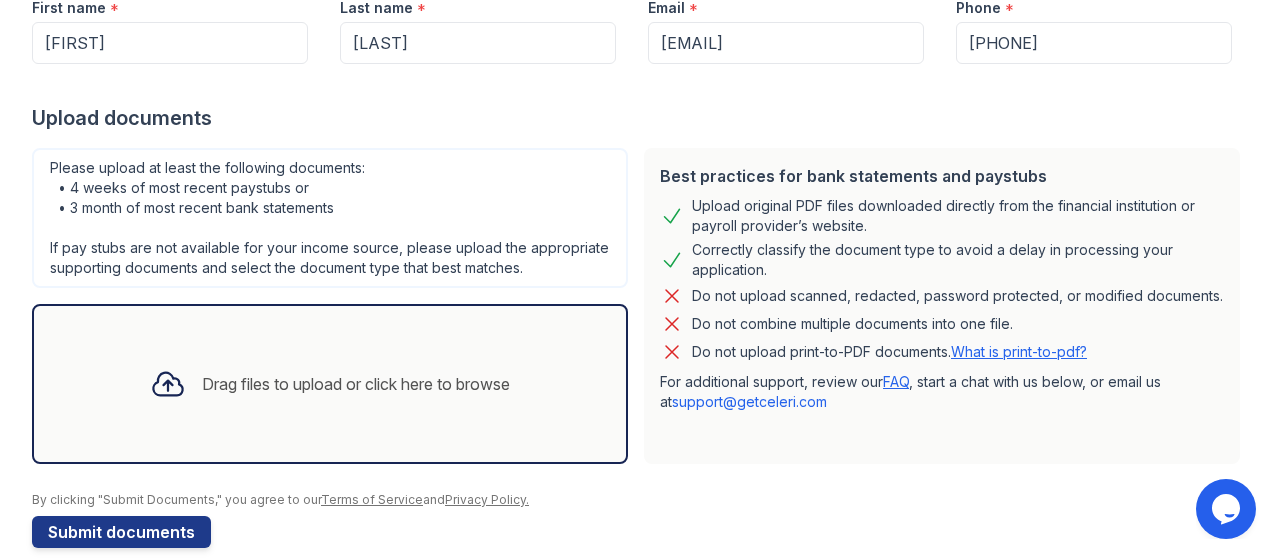 scroll, scrollTop: 305, scrollLeft: 0, axis: vertical 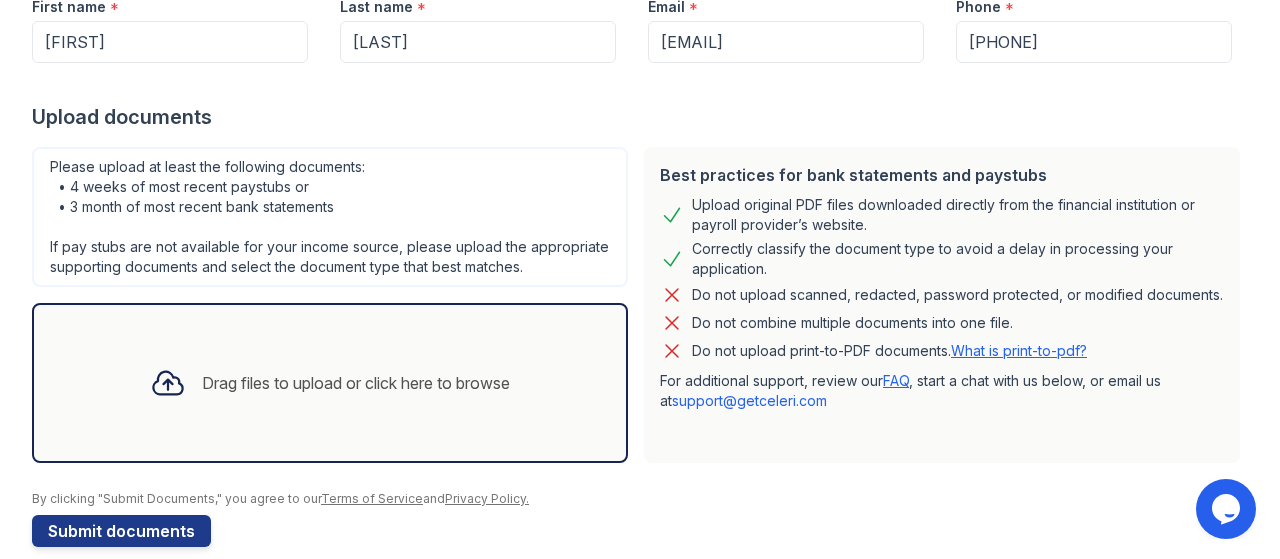 click on "Drag files to upload or click here to browse" at bounding box center (330, 383) 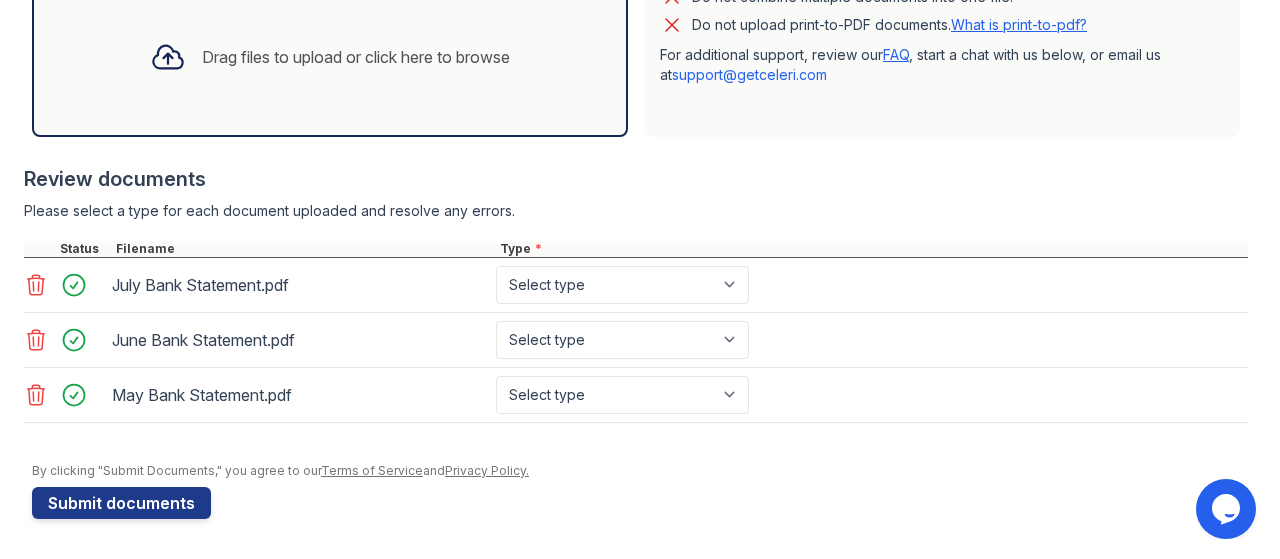 scroll, scrollTop: 646, scrollLeft: 0, axis: vertical 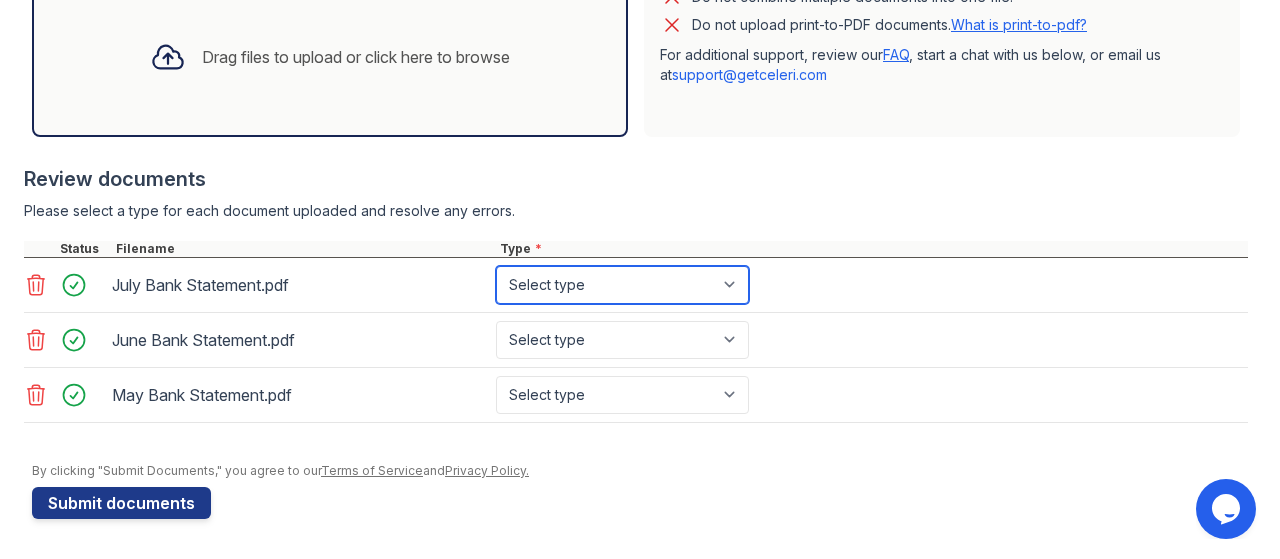 click on "Select type
Paystub
Bank Statement
Offer Letter
Tax Documents
Benefit Award Letter
Investment Account Statement
Other" at bounding box center (622, 285) 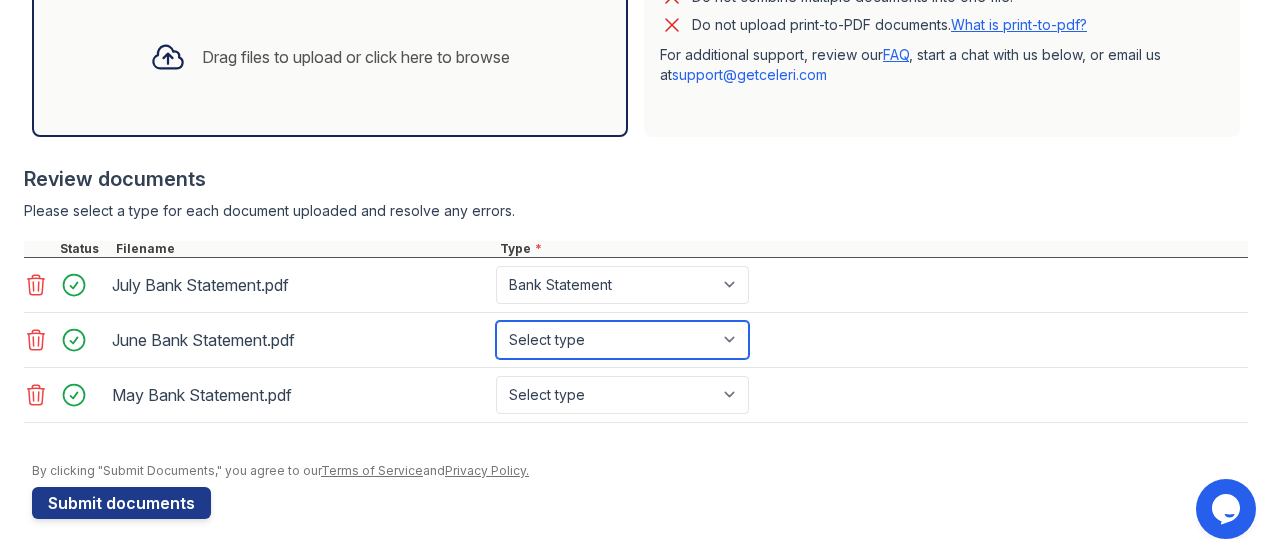 click on "Select type
Paystub
Bank Statement
Offer Letter
Tax Documents
Benefit Award Letter
Investment Account Statement
Other" at bounding box center (622, 340) 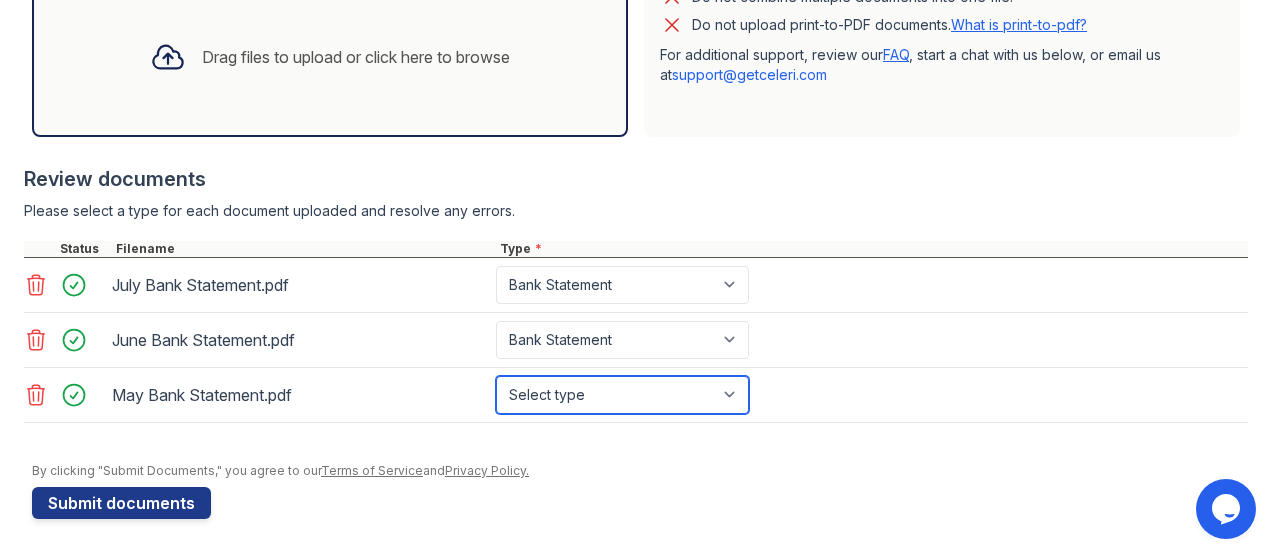 click on "Select type
Paystub
Bank Statement
Offer Letter
Tax Documents
Benefit Award Letter
Investment Account Statement
Other" at bounding box center [622, 395] 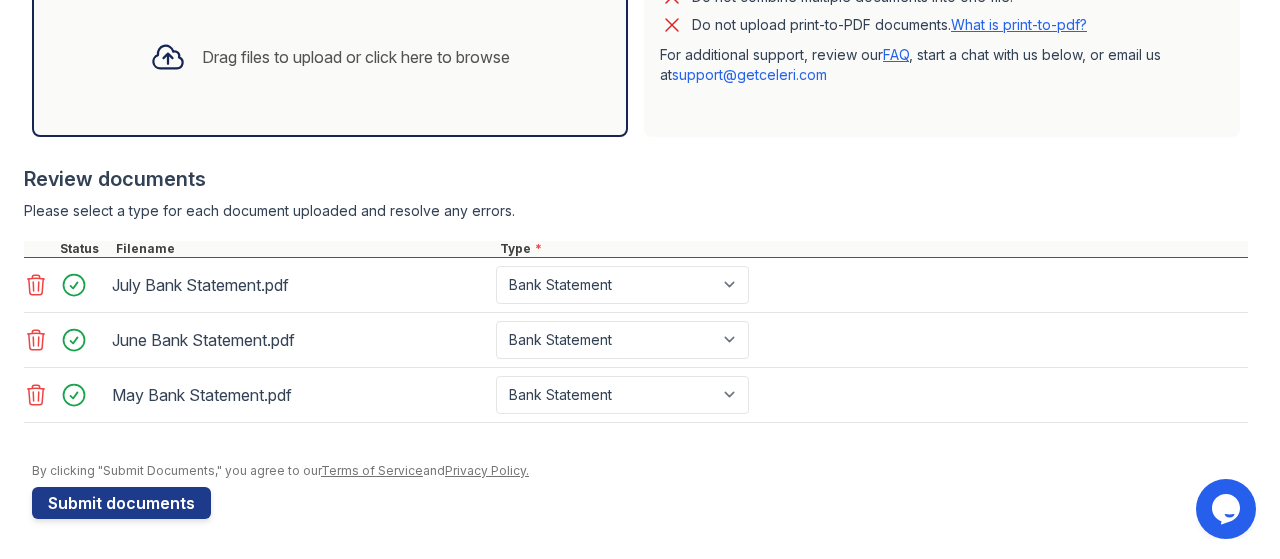 click on "Drag files to upload or click here to browse" at bounding box center [330, 57] 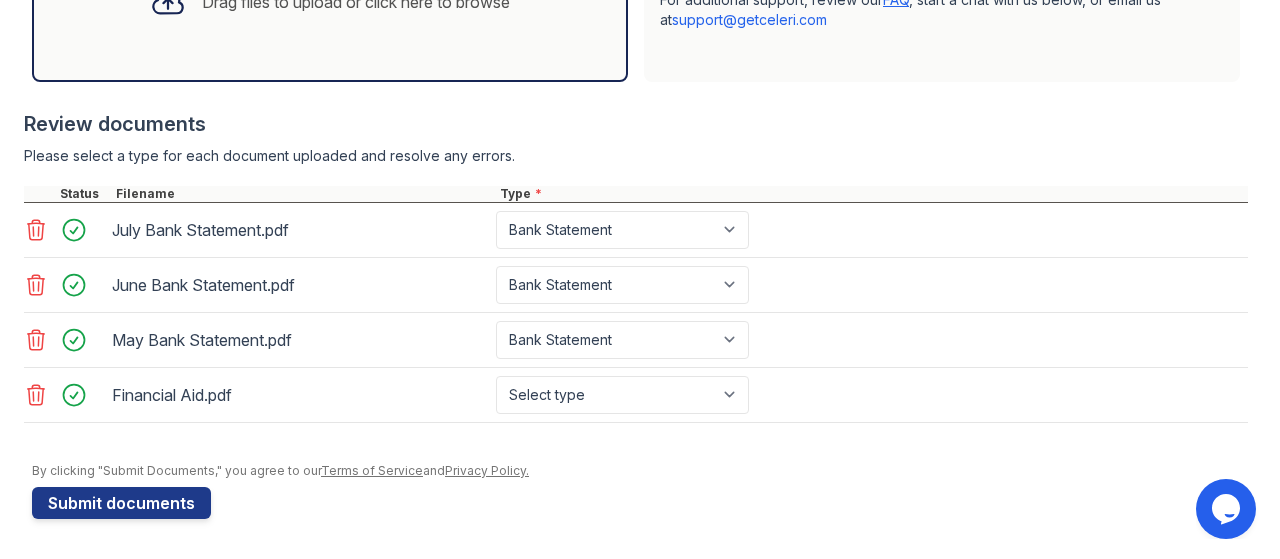 scroll, scrollTop: 700, scrollLeft: 0, axis: vertical 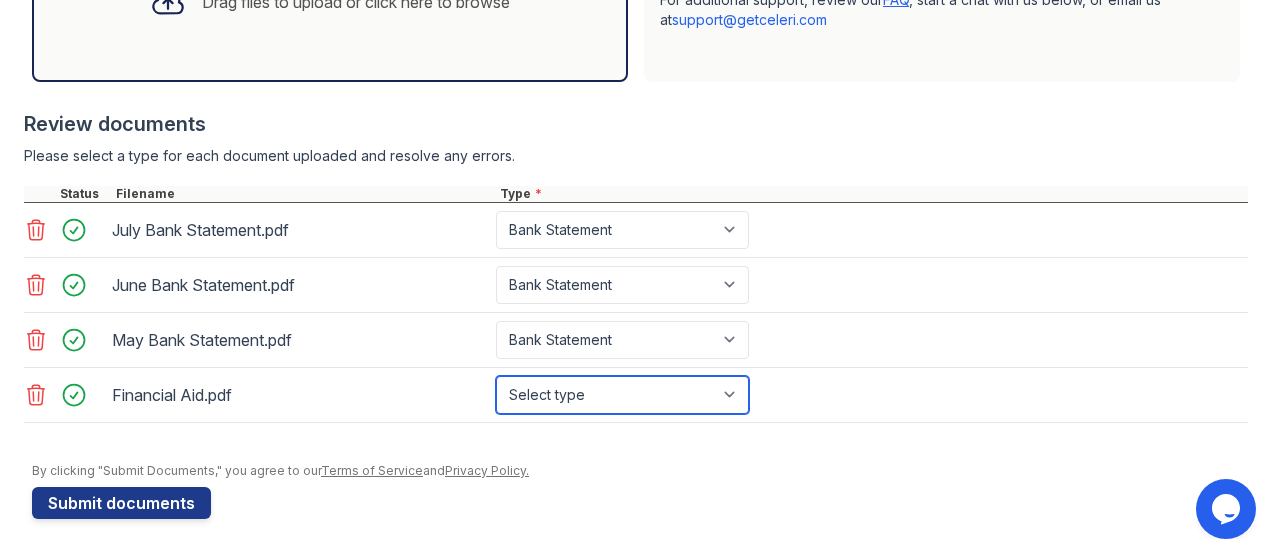 click on "Select type
Paystub
Bank Statement
Offer Letter
Tax Documents
Benefit Award Letter
Investment Account Statement
Other" at bounding box center (622, 395) 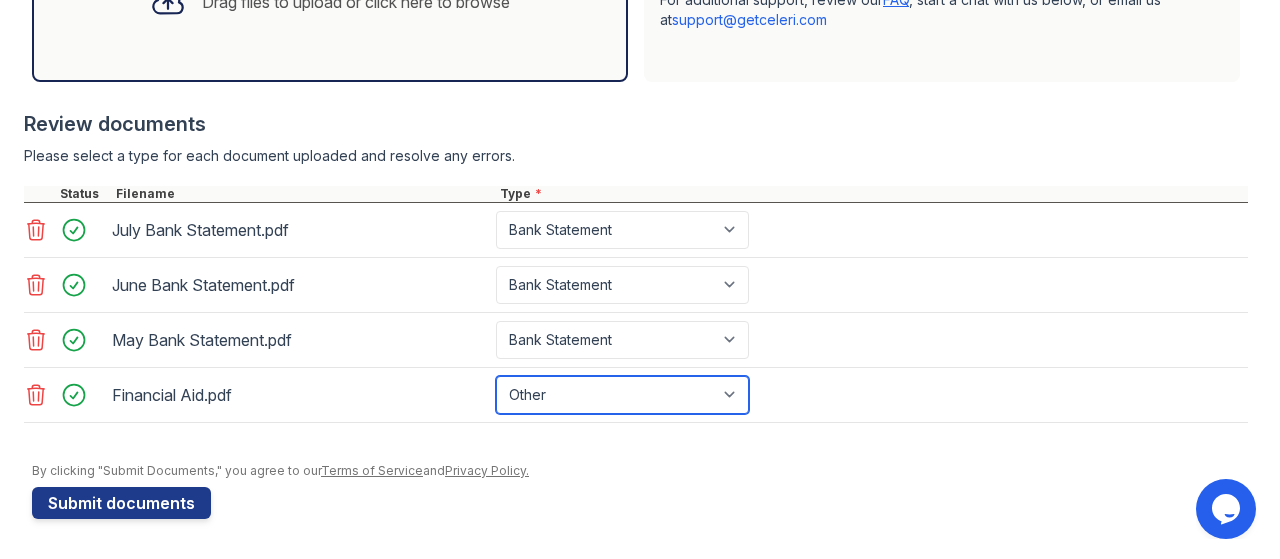 click on "Select type
Paystub
Bank Statement
Offer Letter
Tax Documents
Benefit Award Letter
Investment Account Statement
Other" at bounding box center (622, 395) 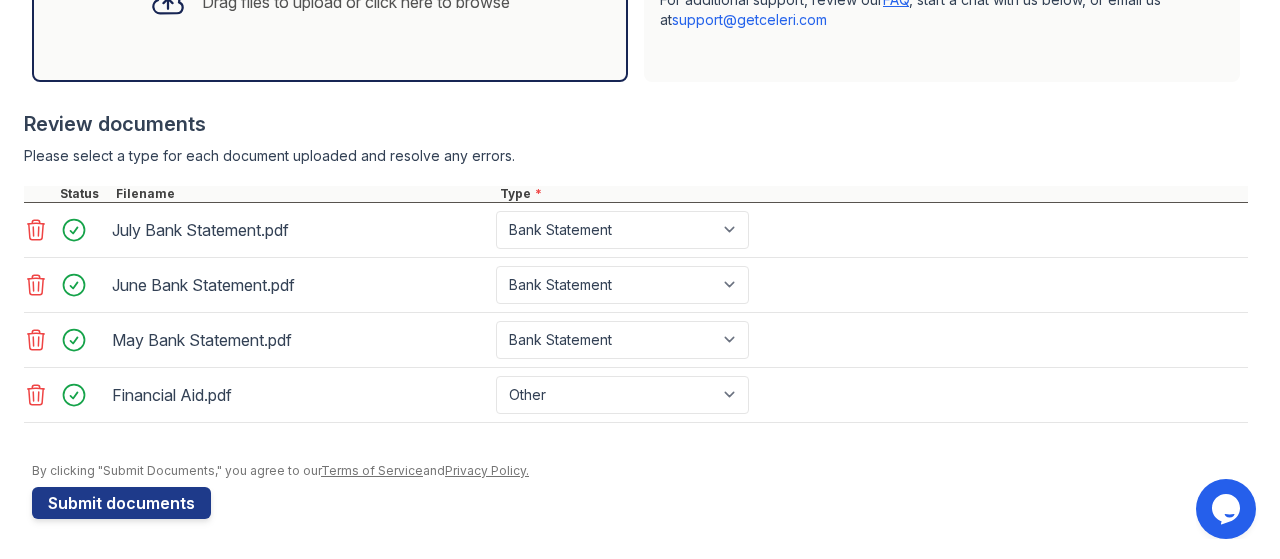 click on "Application information
Property
*
The [PROPERTY] [CITY]
Unit number
*
443
Target move in date
[DATE]
First name
*
[FIRST]
Last name
*
[LAST]
Email
*
[EMAIL]
Phone
*
[PHONE]
Upload documents
Best practices for bank statements and paystubs
Upload original PDF files downloaded directly from the financial institution or payroll provider’s website.
Correctly classify the document type to avoid a delay in processing your application.
Do not upload scanned, redacted, password protected, or modified documents.
Do not combine multiple documents into one file.
Do not upload print-to-PDF documents.
What is print-to-pdf?
For additional support, review our
FAQ ,
start a chat with us below, or email us at" at bounding box center [640, 0] 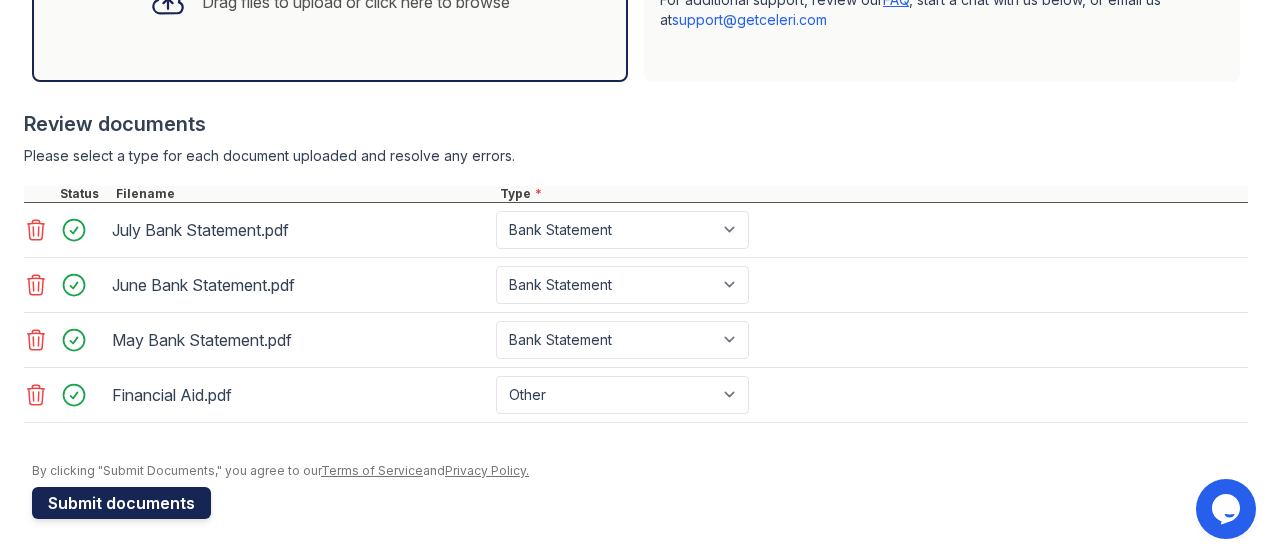 click on "Submit documents" at bounding box center (121, 503) 